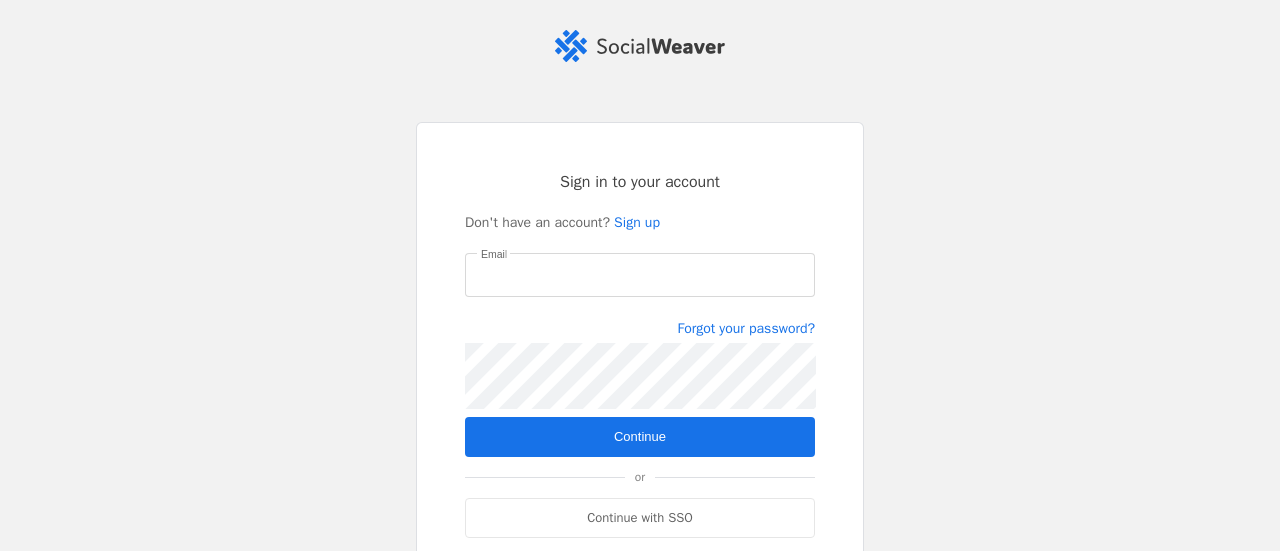scroll, scrollTop: 0, scrollLeft: 0, axis: both 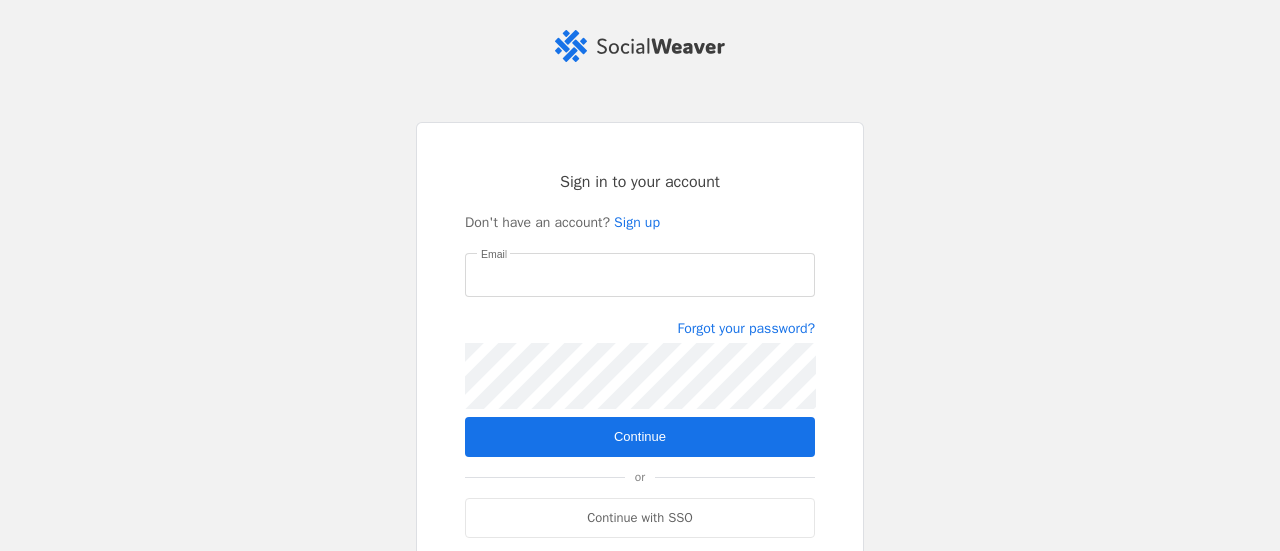 type on "[EMAIL_ADDRESS][DOMAIN_NAME]" 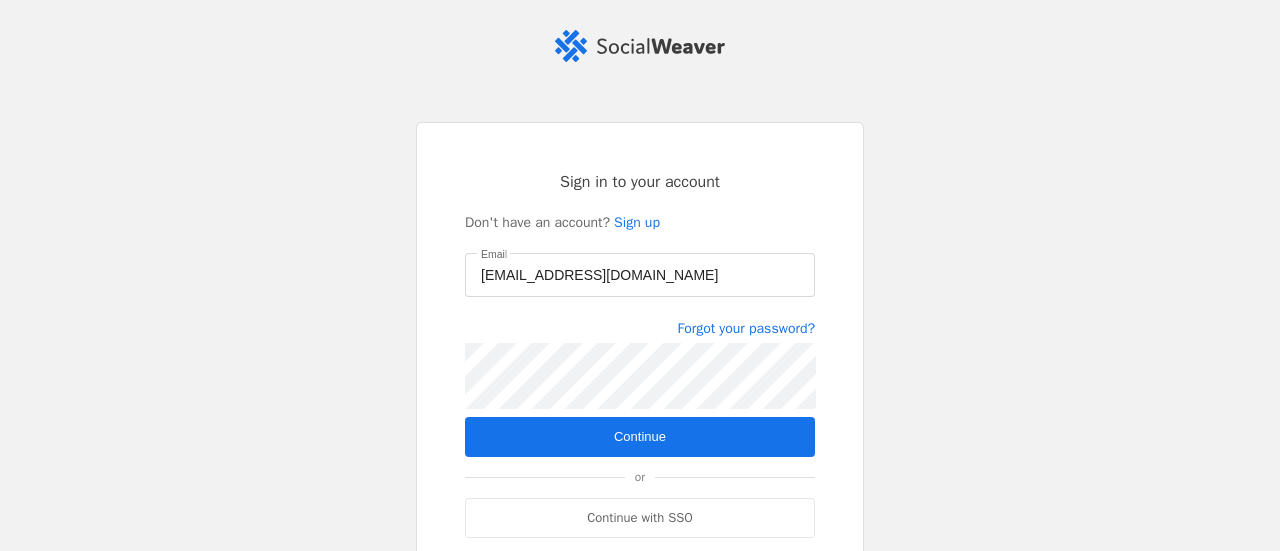 click at bounding box center (640, 437) 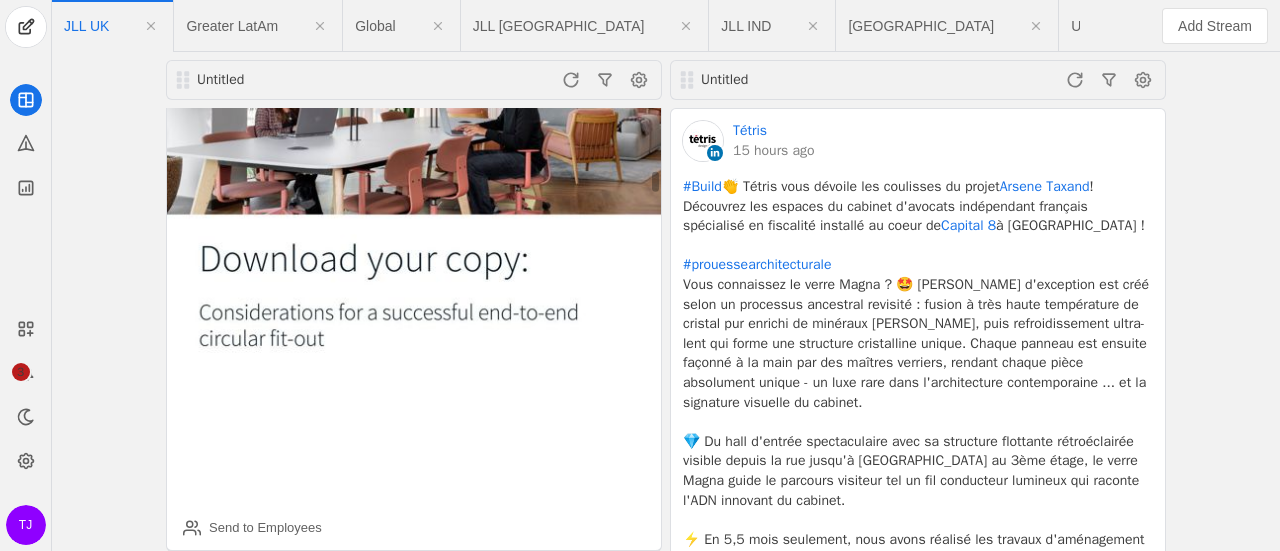 scroll, scrollTop: 1300, scrollLeft: 0, axis: vertical 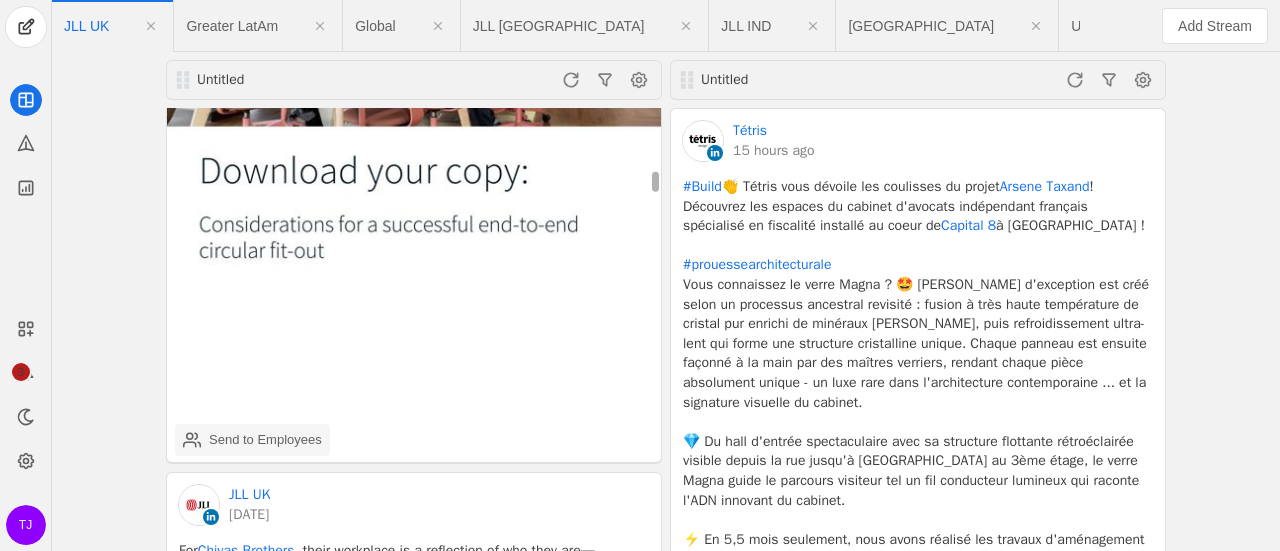 click on "Send to Employees" 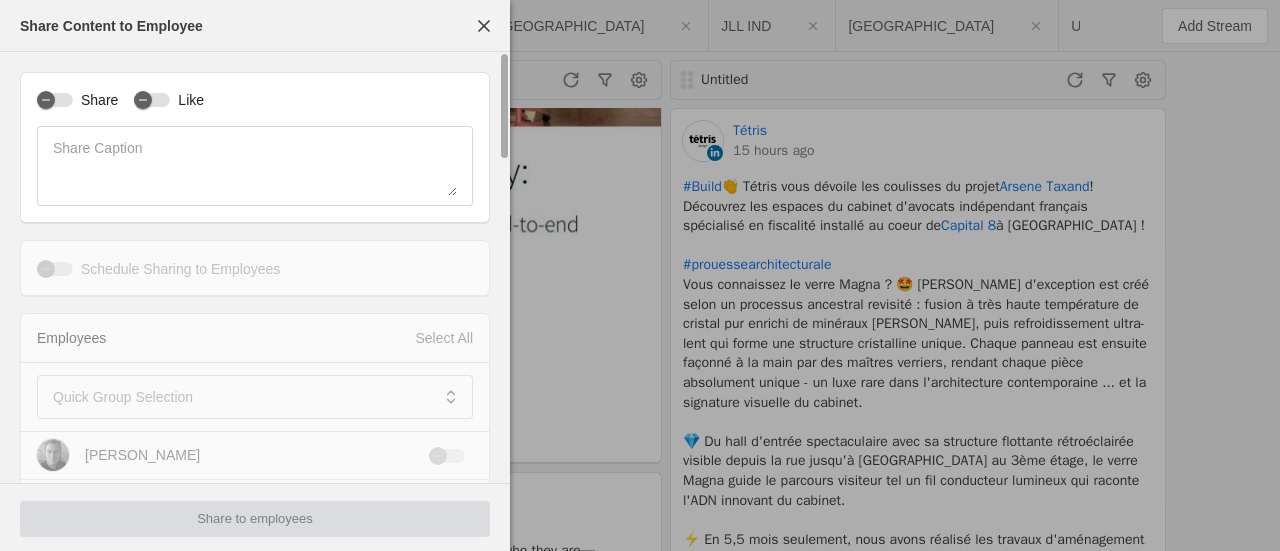 click on "Like" at bounding box center (169, 100) 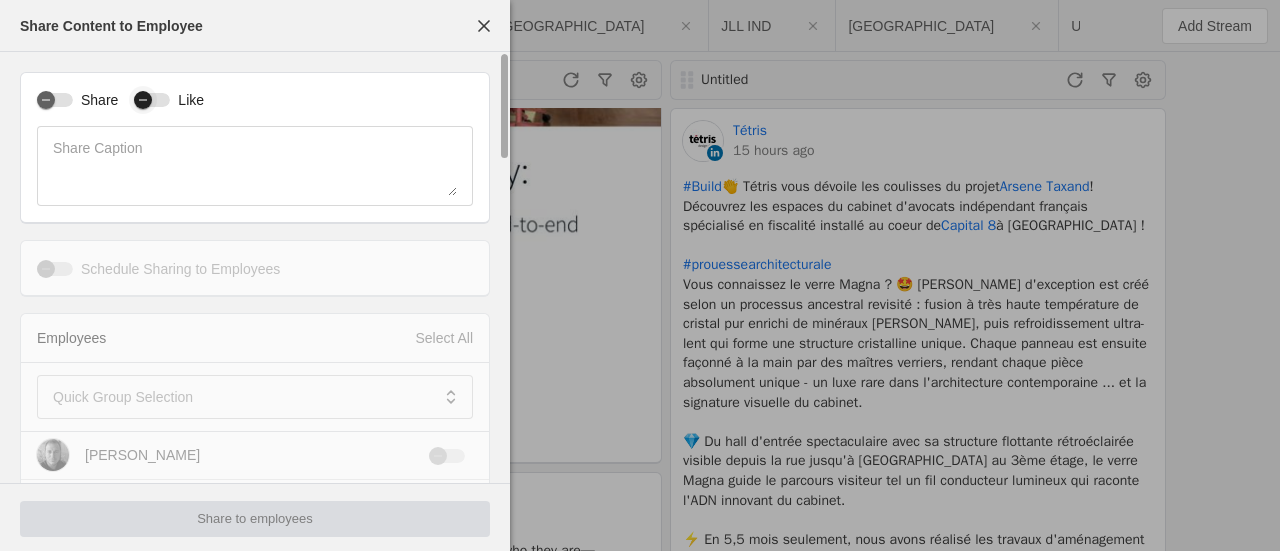 click at bounding box center [152, 100] 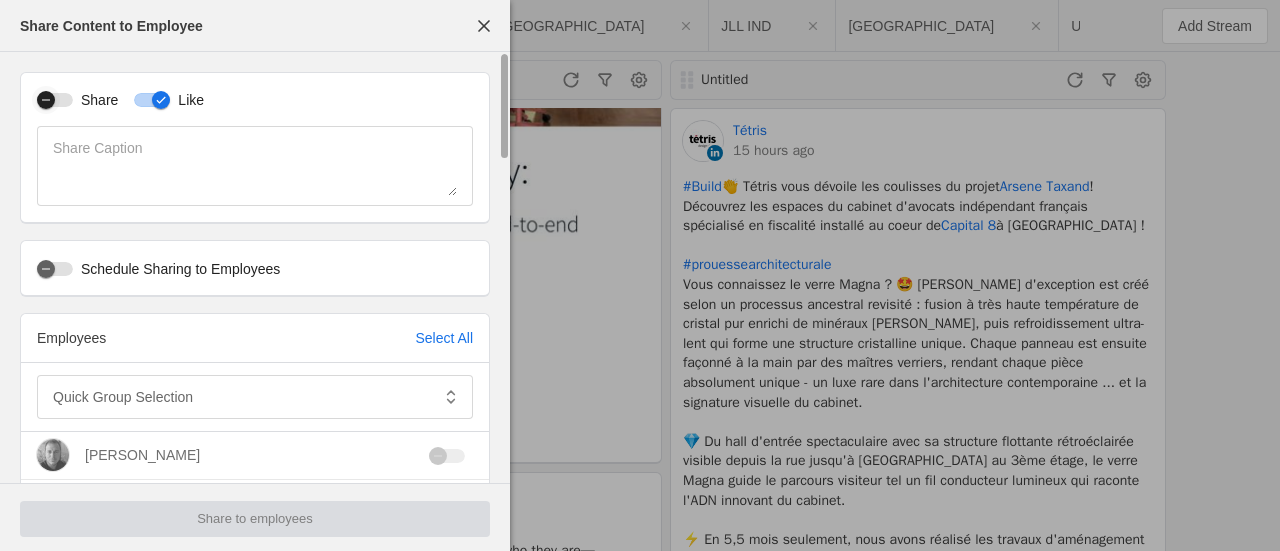 click at bounding box center [46, 100] 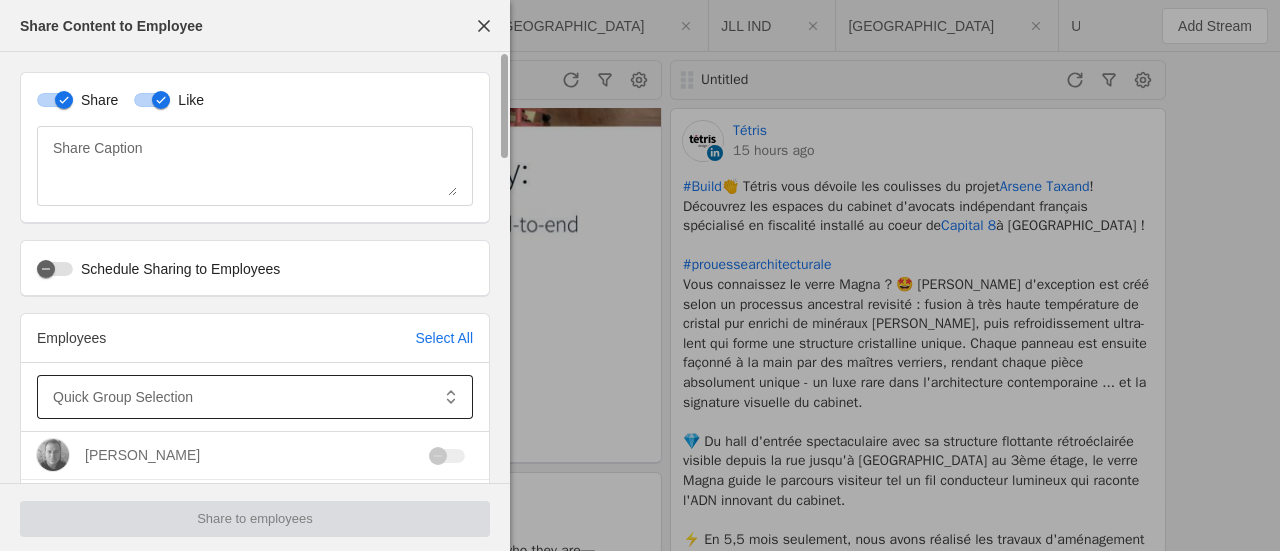 click at bounding box center [241, 397] 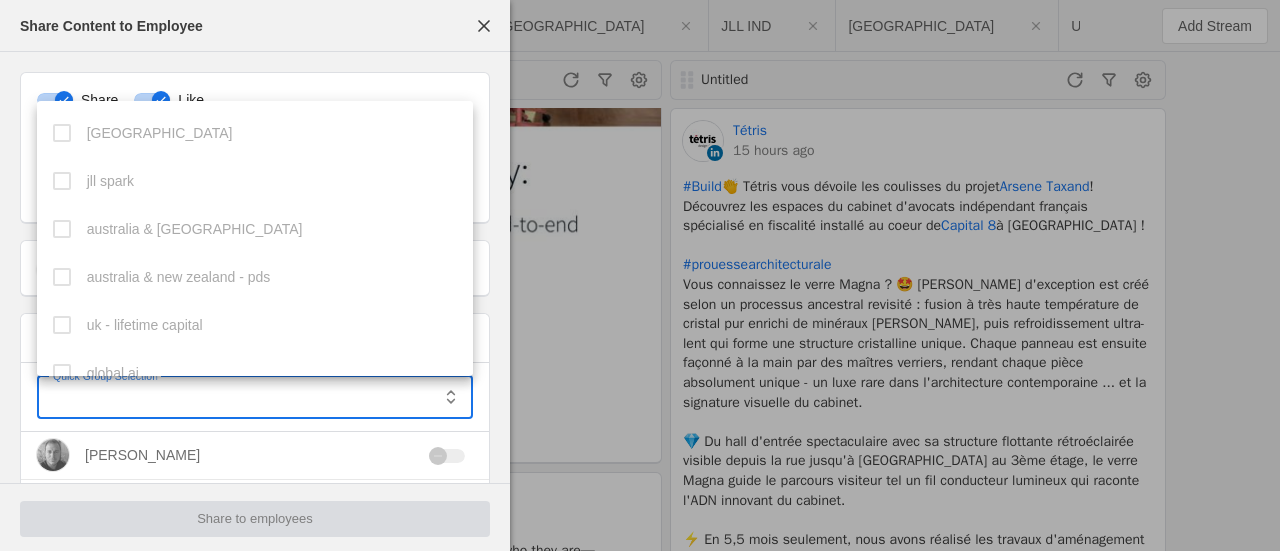 scroll, scrollTop: 357, scrollLeft: 0, axis: vertical 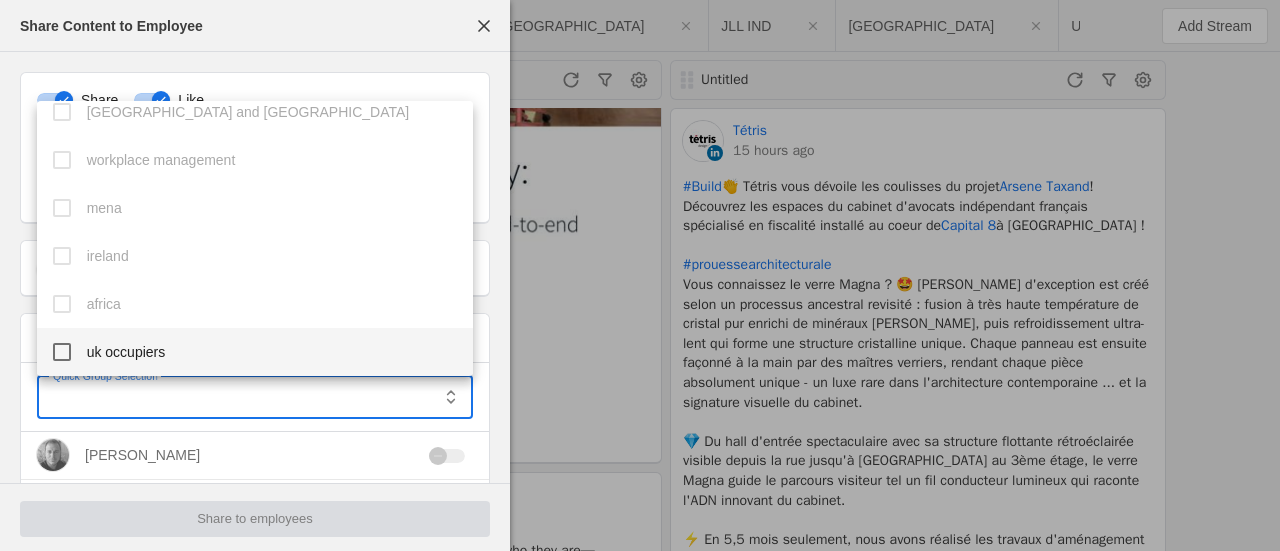 click at bounding box center [62, 352] 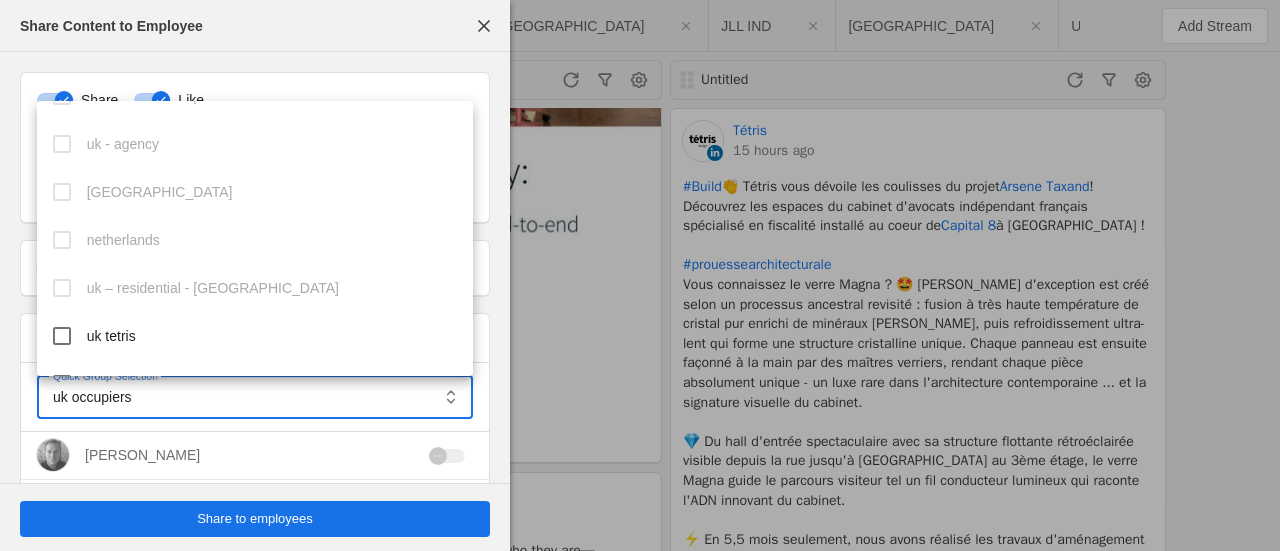 scroll, scrollTop: 857, scrollLeft: 0, axis: vertical 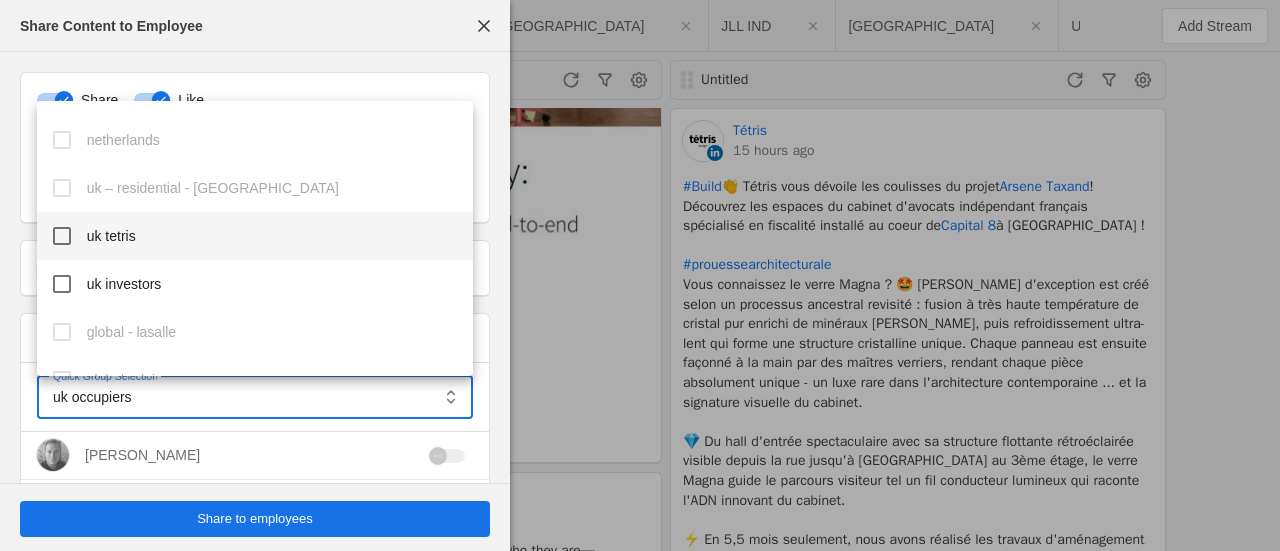click at bounding box center (62, 236) 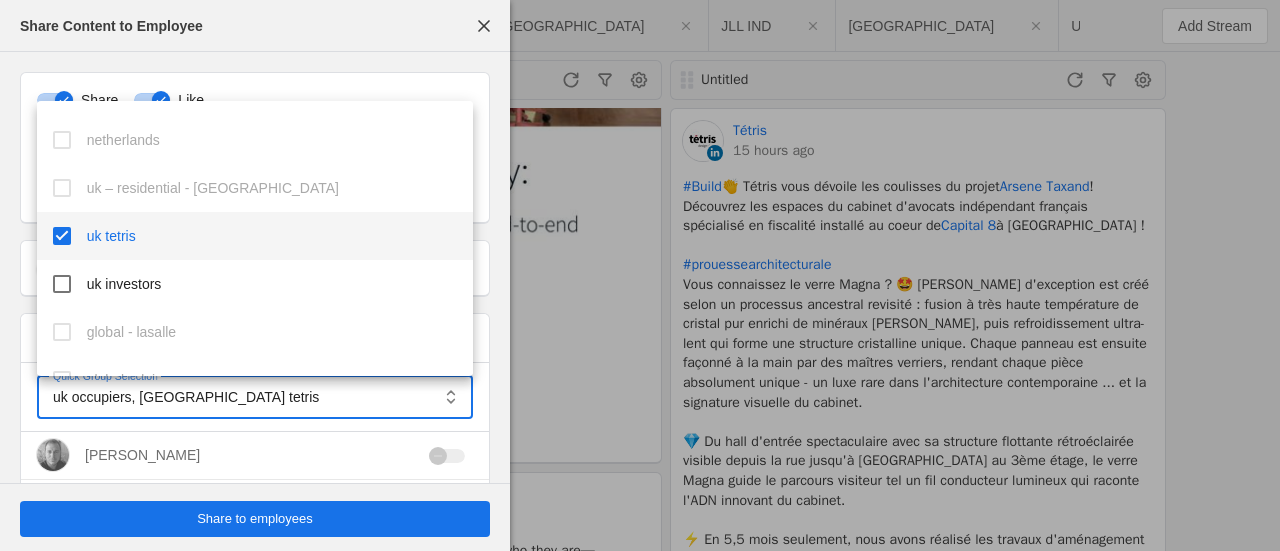 click at bounding box center [640, 275] 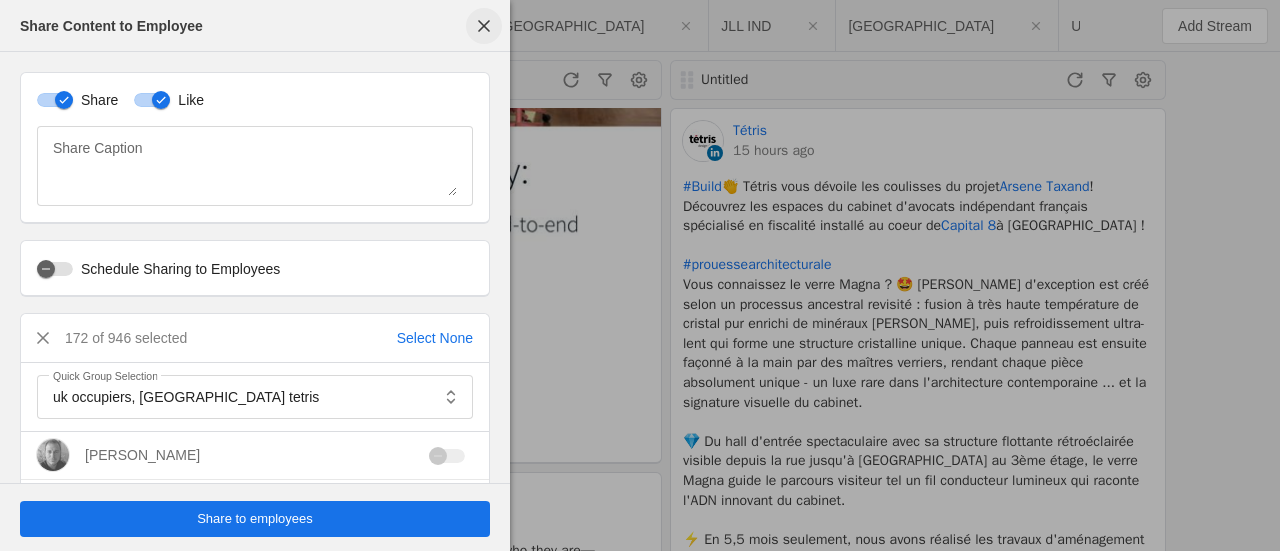 click 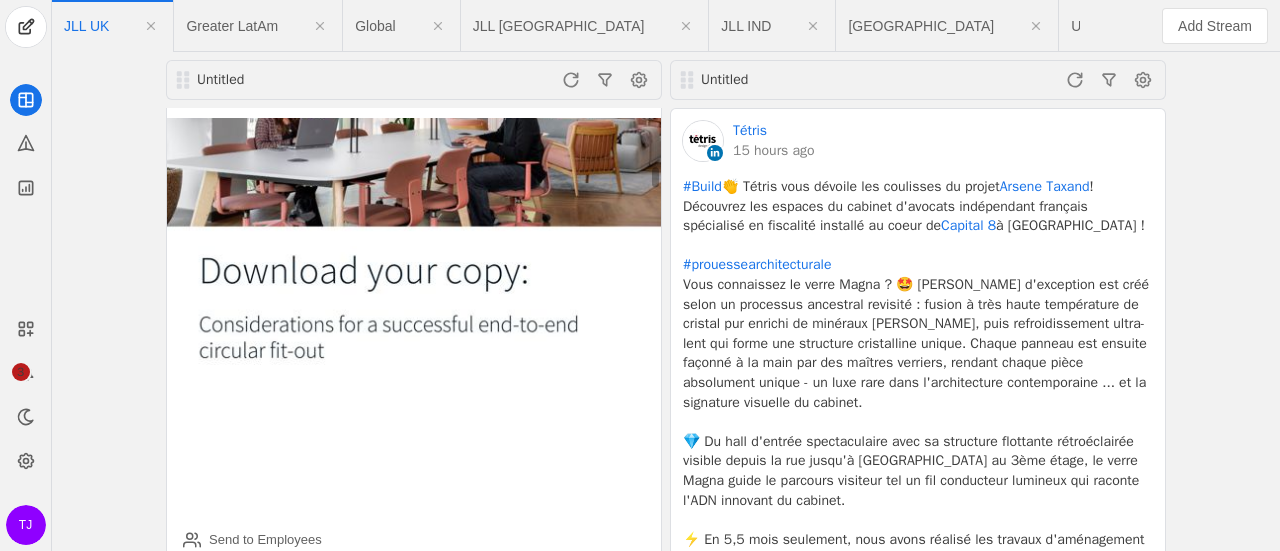 scroll, scrollTop: 1300, scrollLeft: 0, axis: vertical 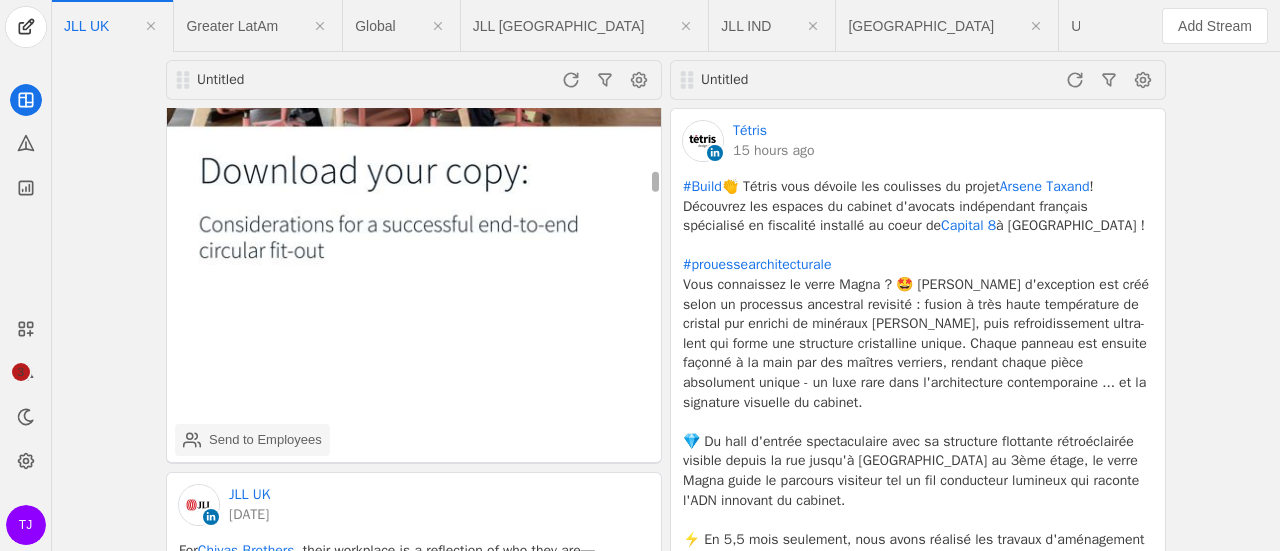 click on "Send to Employees" 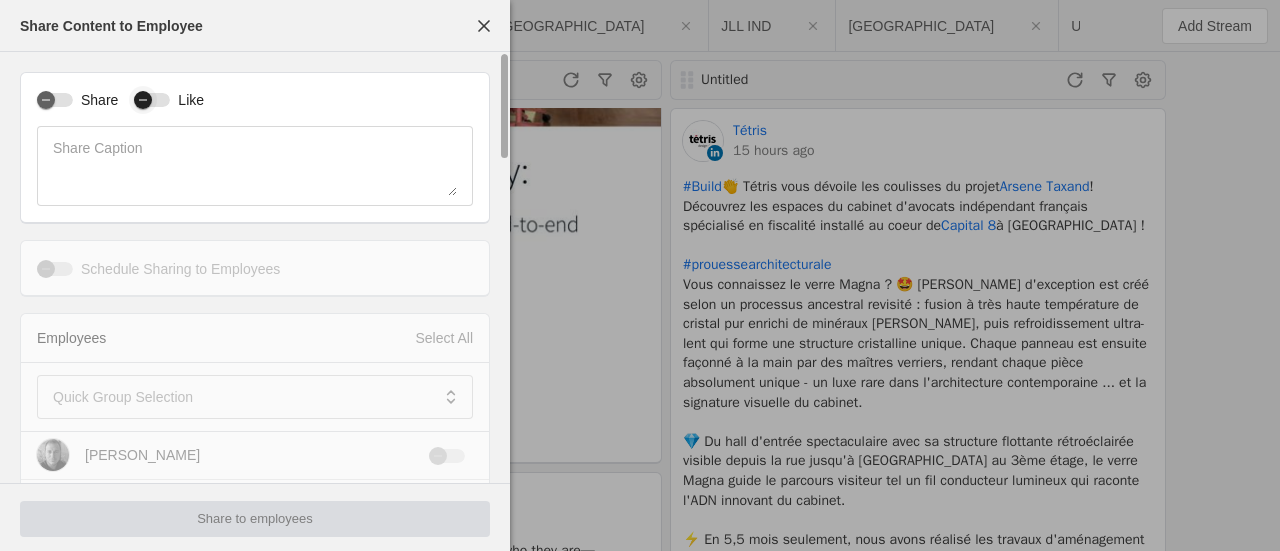click at bounding box center (143, 100) 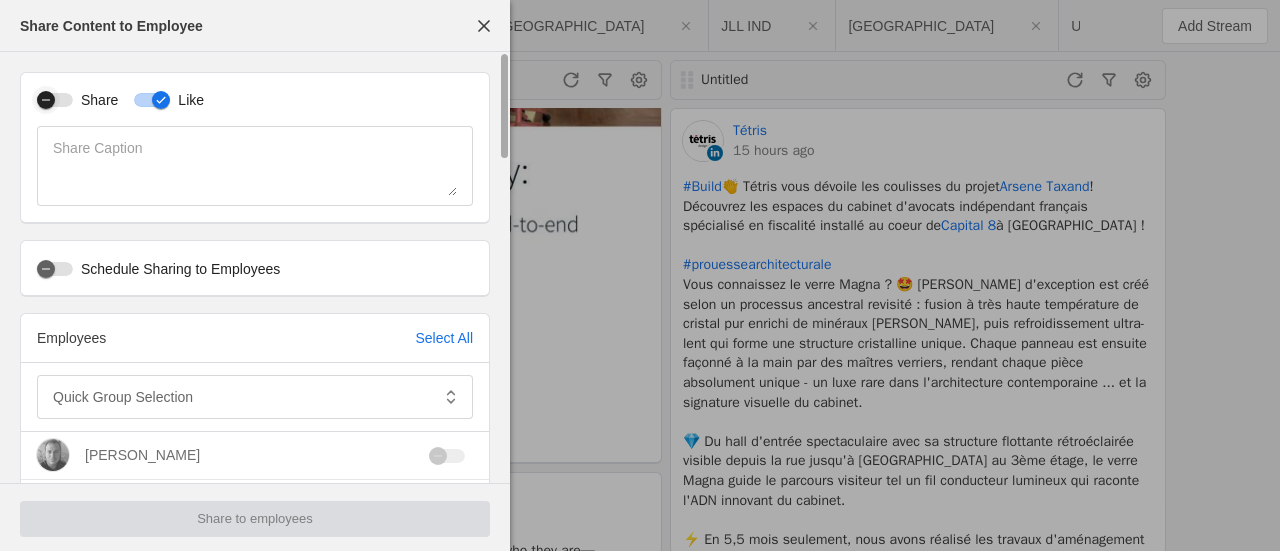 click at bounding box center [55, 100] 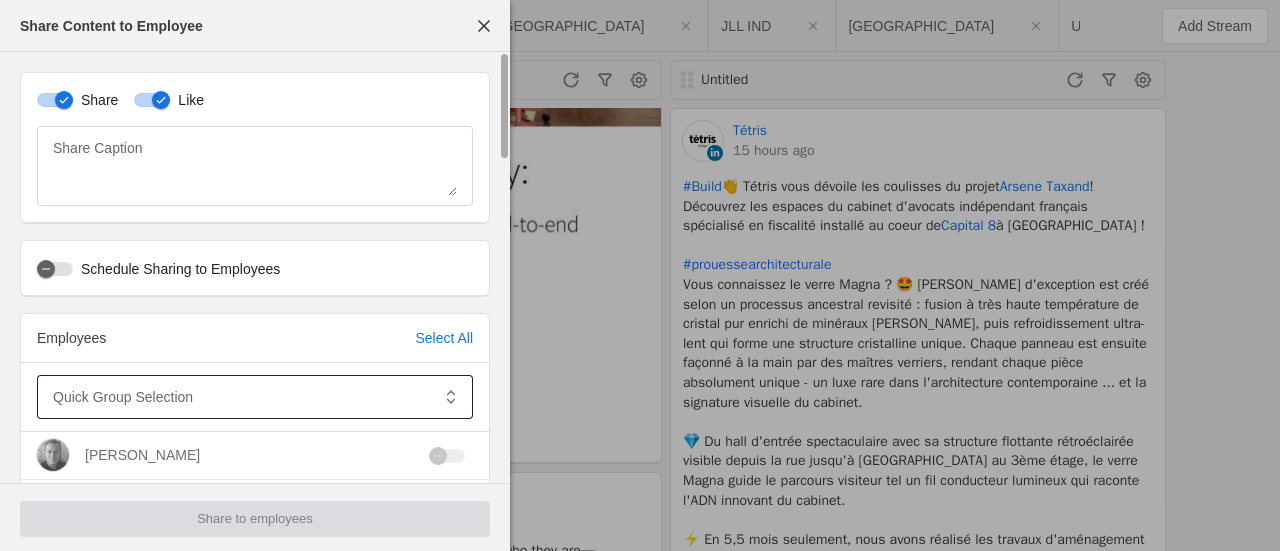 click at bounding box center [241, 397] 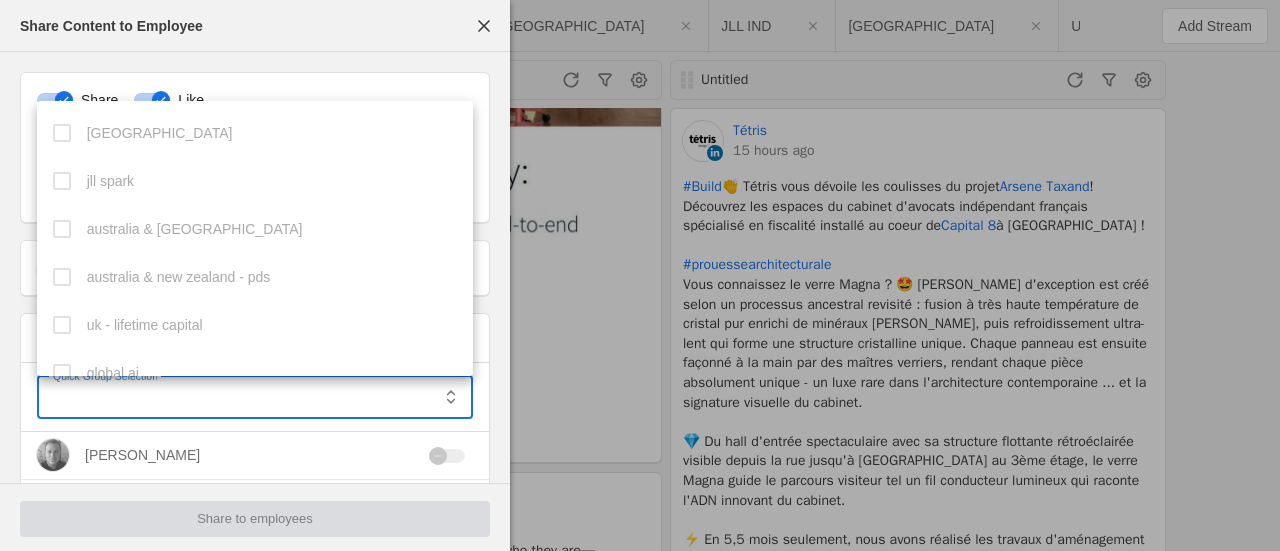 scroll, scrollTop: 357, scrollLeft: 0, axis: vertical 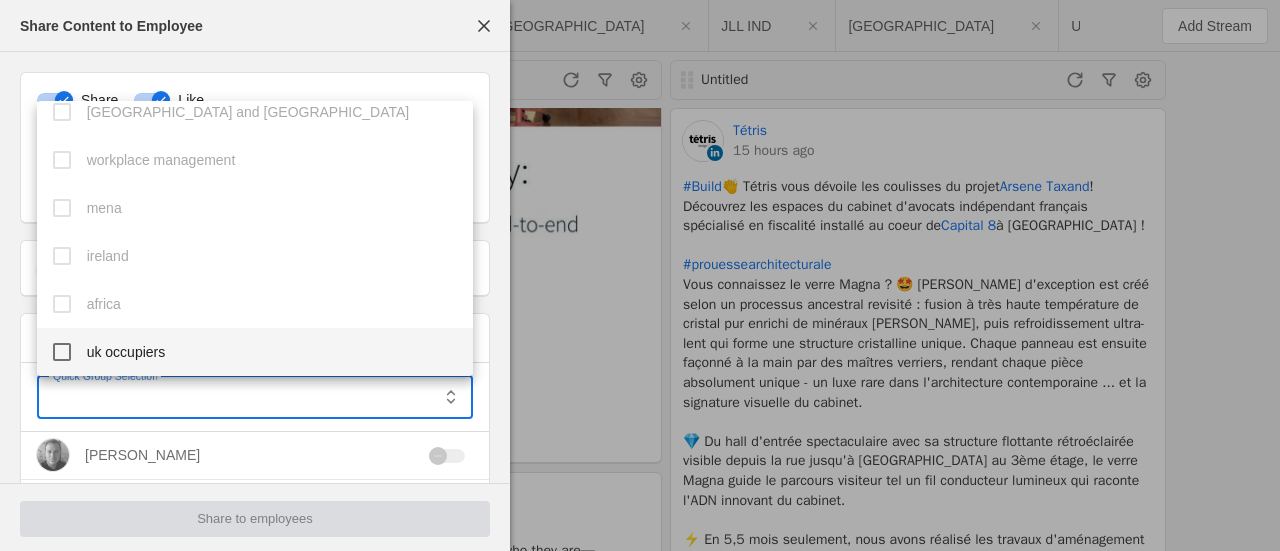 drag, startPoint x: 62, startPoint y: 349, endPoint x: 119, endPoint y: 319, distance: 64.412735 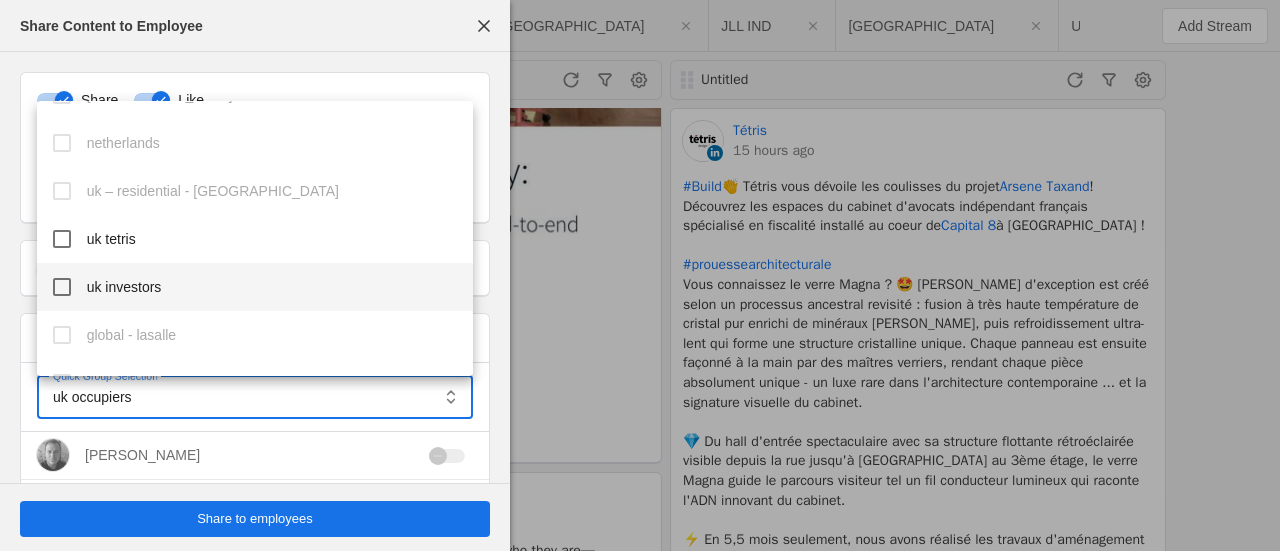 scroll, scrollTop: 857, scrollLeft: 0, axis: vertical 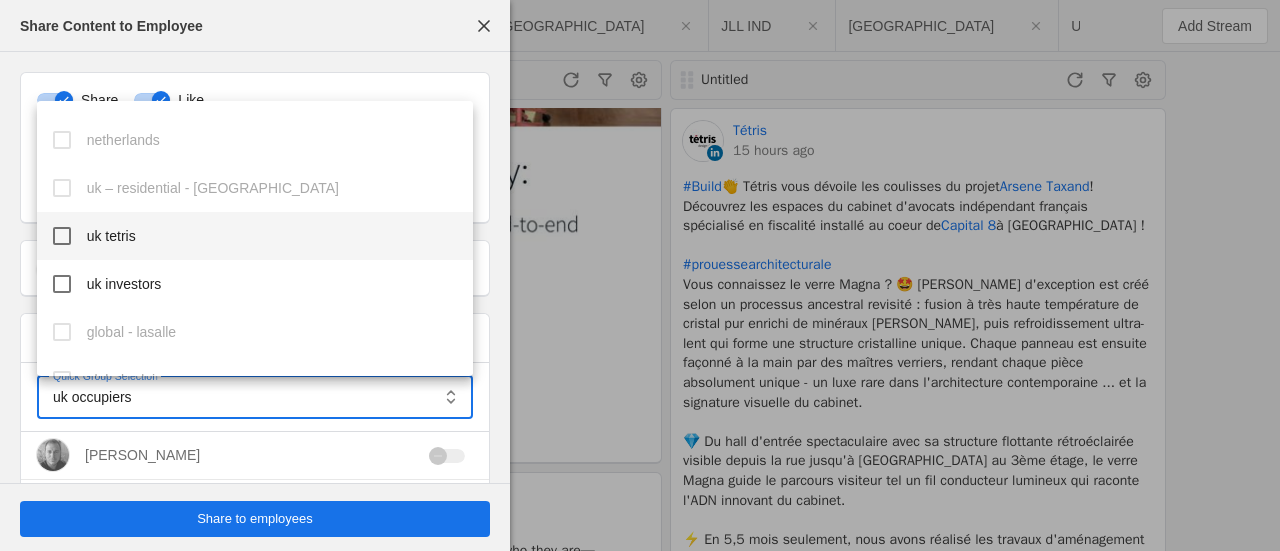 click at bounding box center [62, 236] 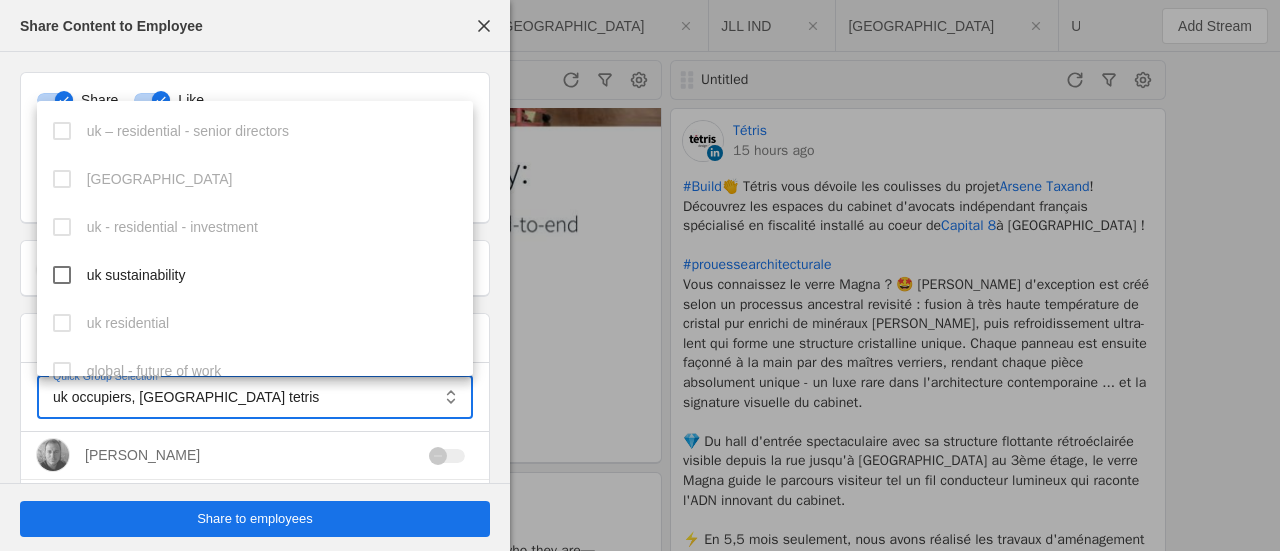 scroll, scrollTop: 1257, scrollLeft: 0, axis: vertical 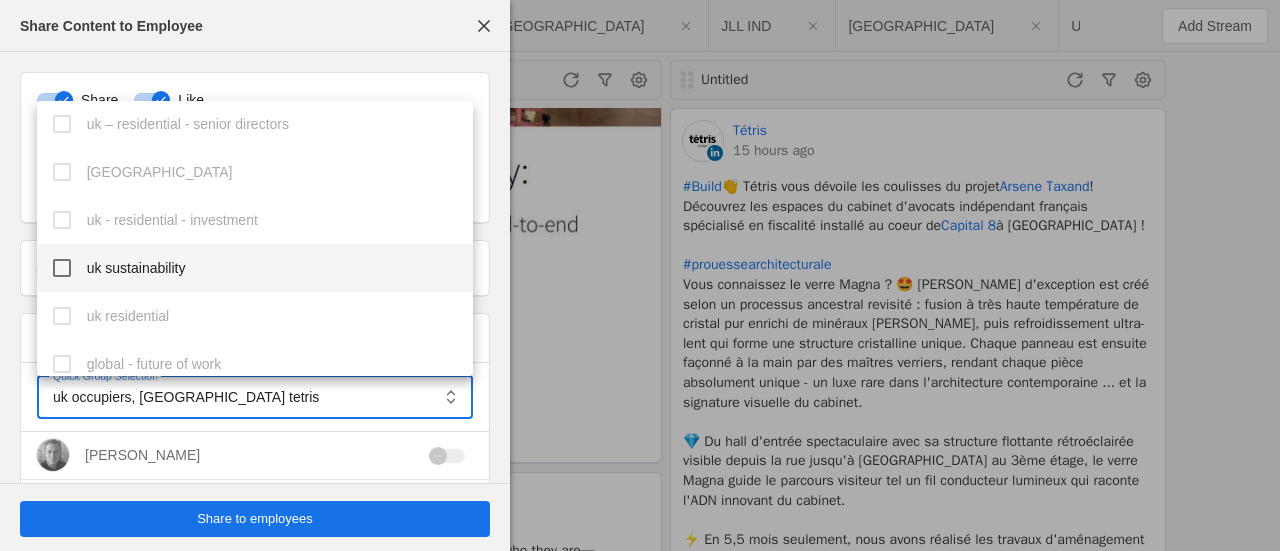 click at bounding box center (62, 268) 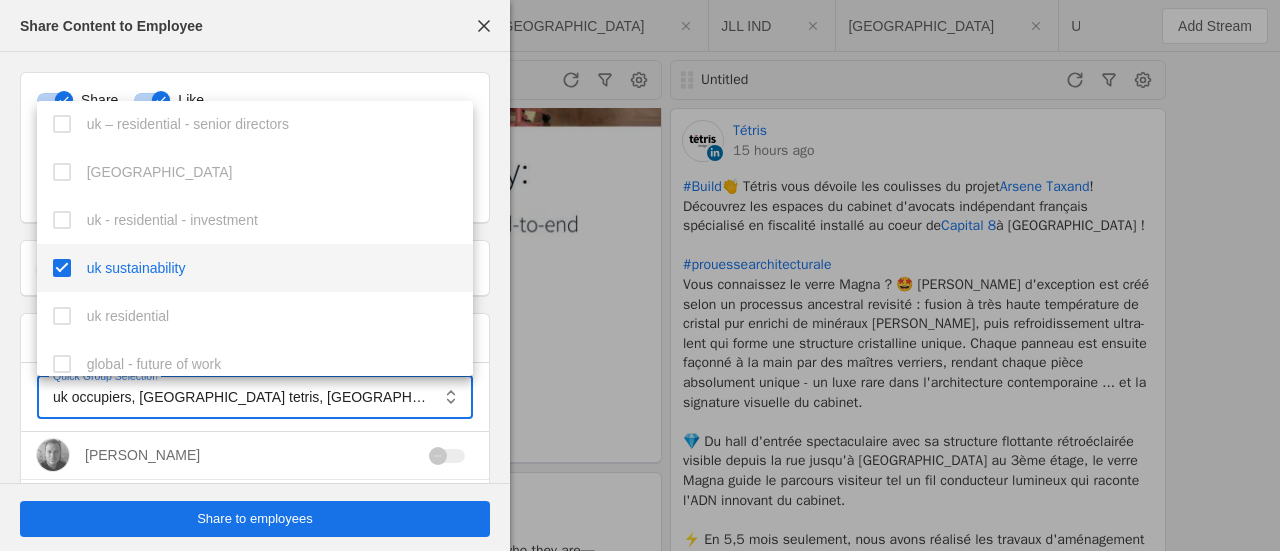 click at bounding box center [640, 275] 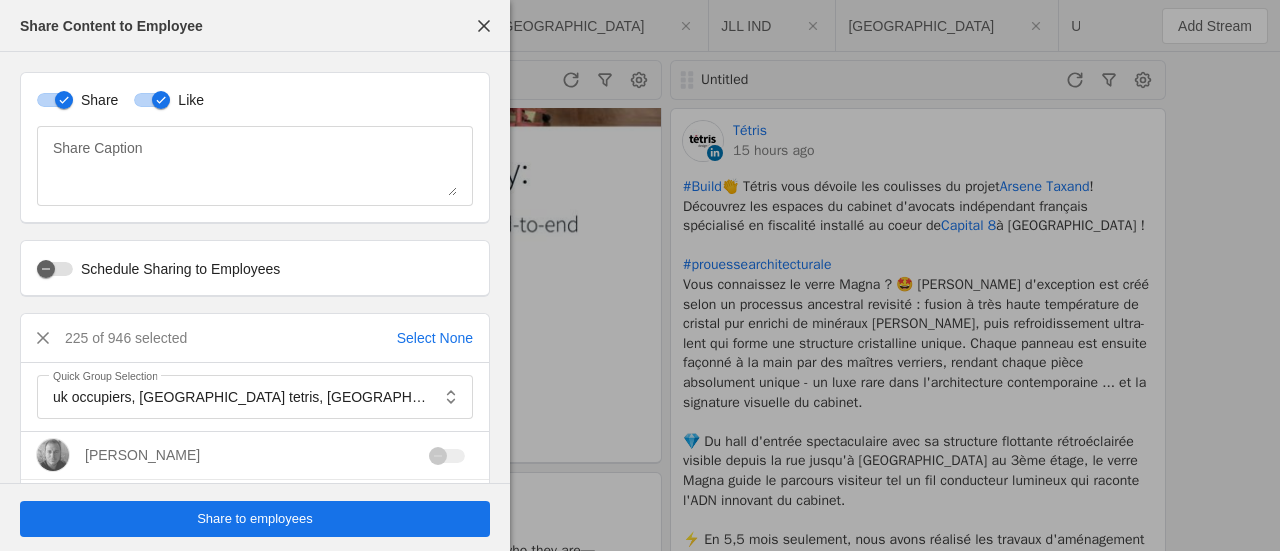 click on "Share to employees" 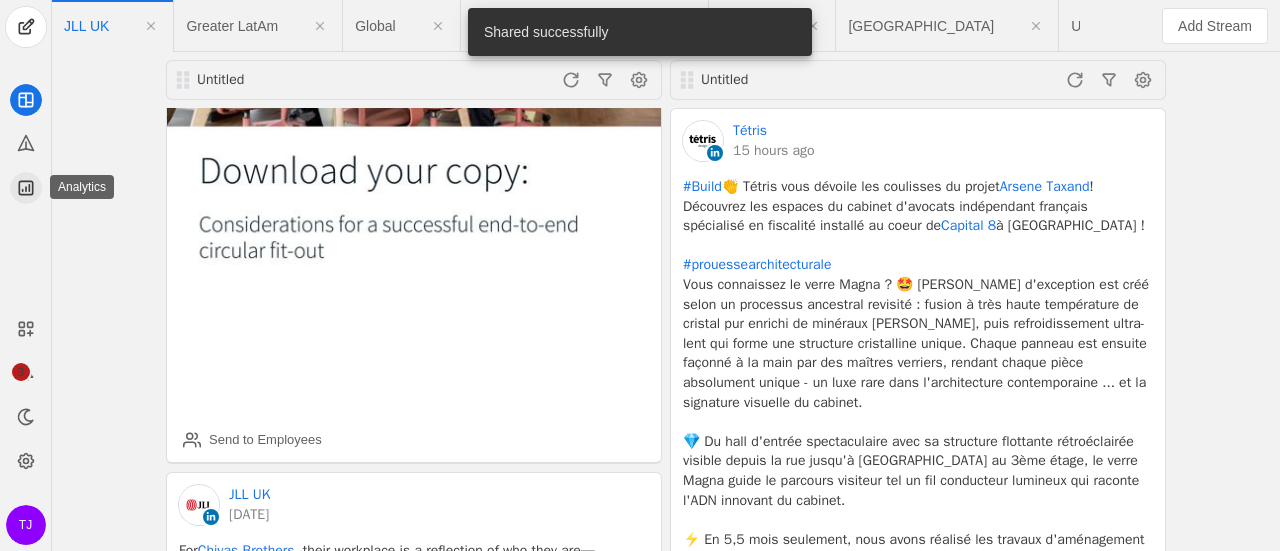 click 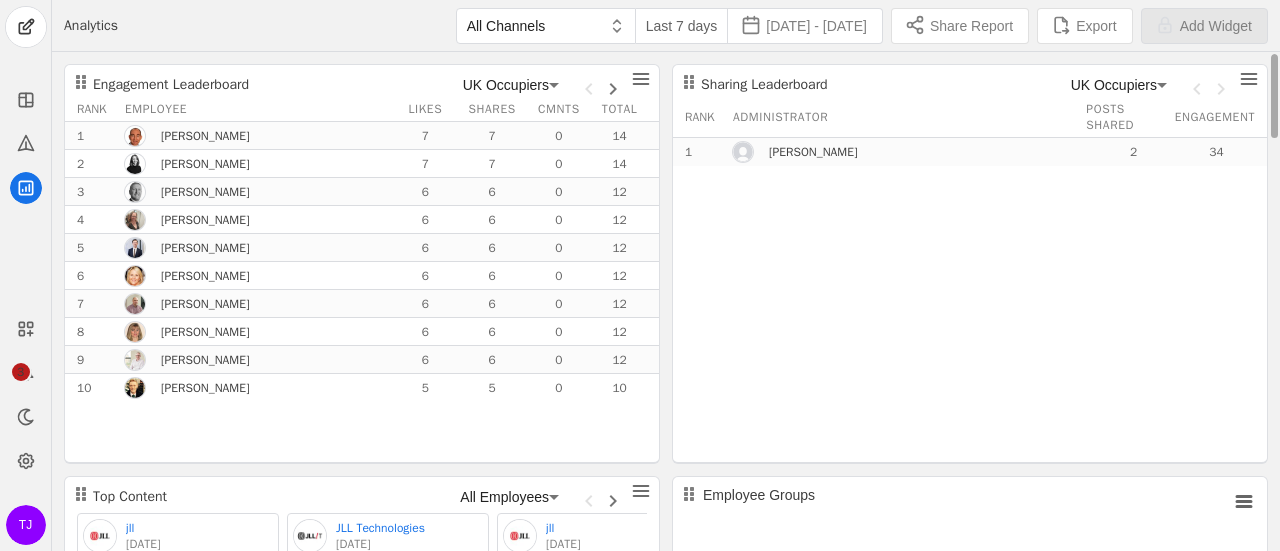 click 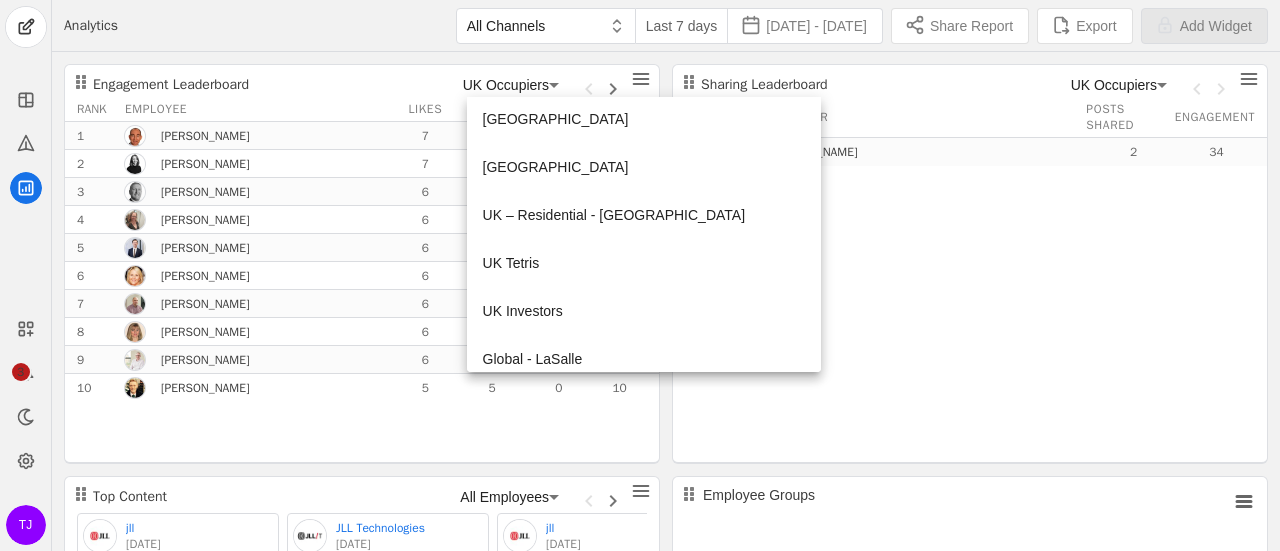 scroll, scrollTop: 905, scrollLeft: 0, axis: vertical 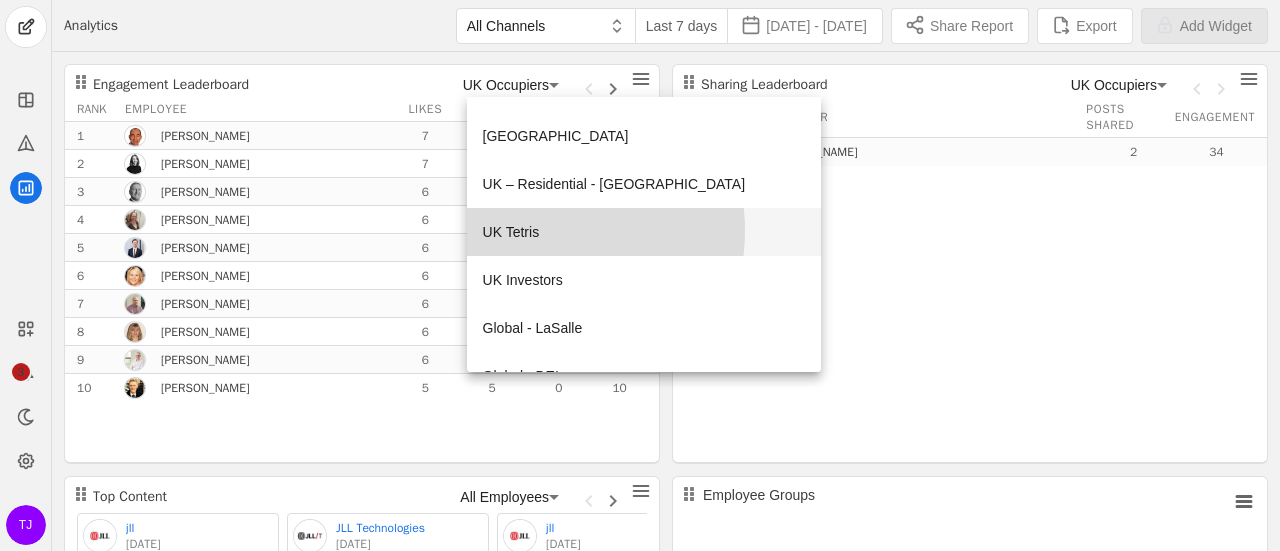 click on "UK Tetris" at bounding box center (644, 232) 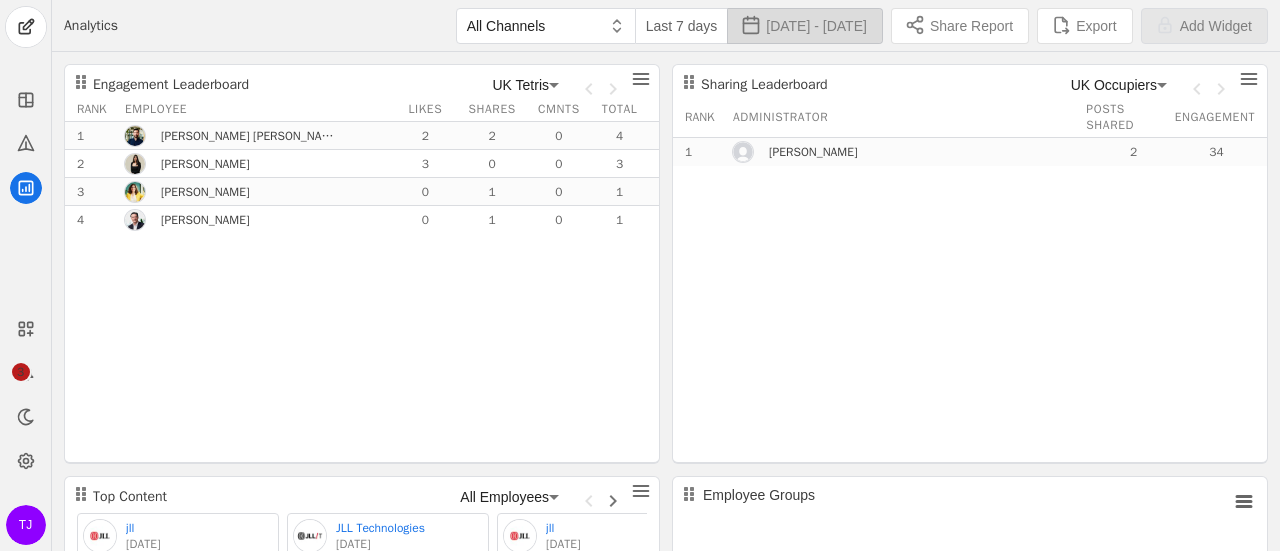 click on "[DATE] - [DATE]" 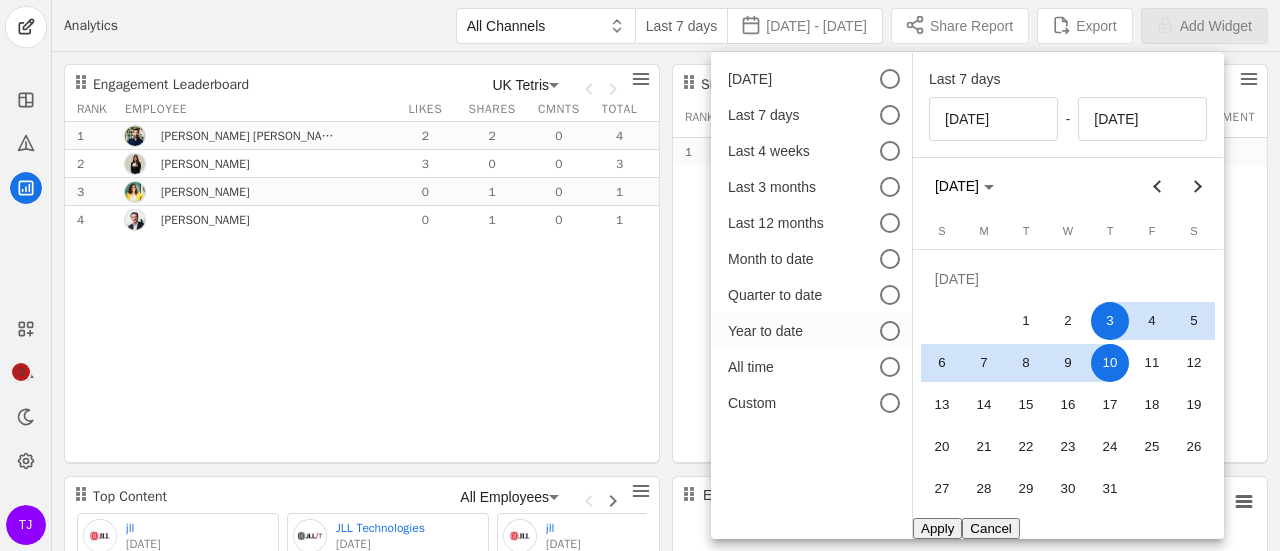 click on "Year to date" at bounding box center (790, 331) 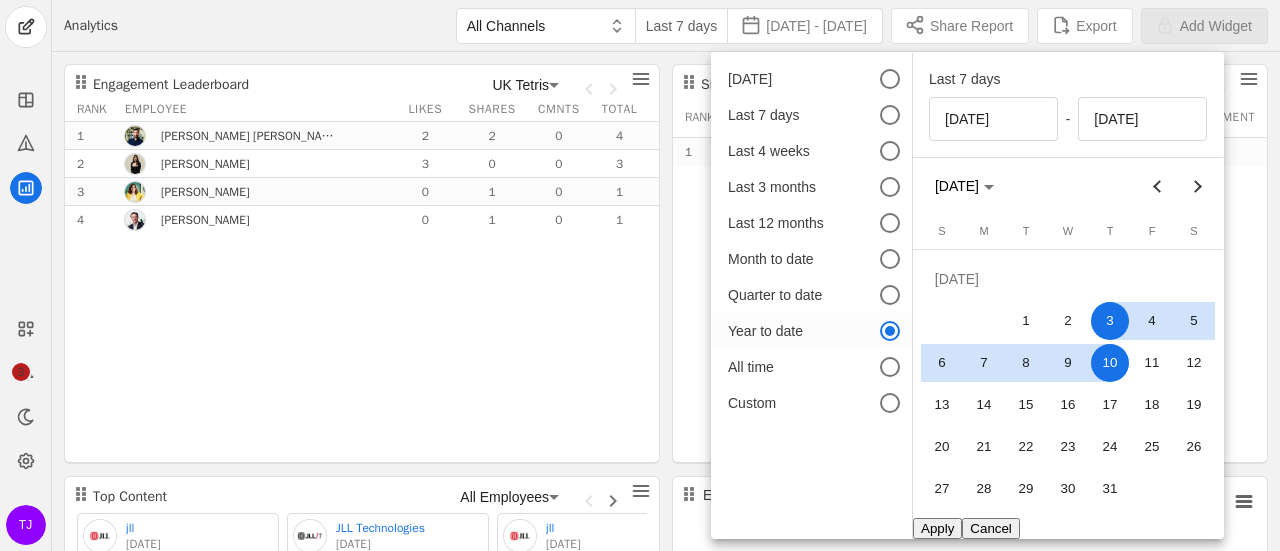type on "[DATE]" 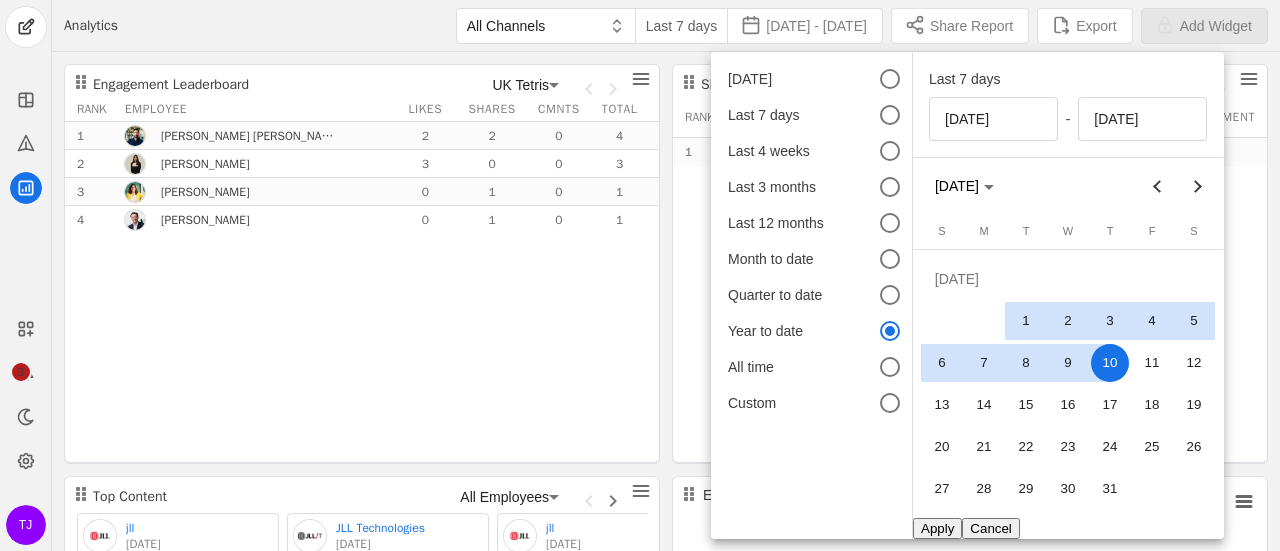 click on "Apply" at bounding box center (937, 527) 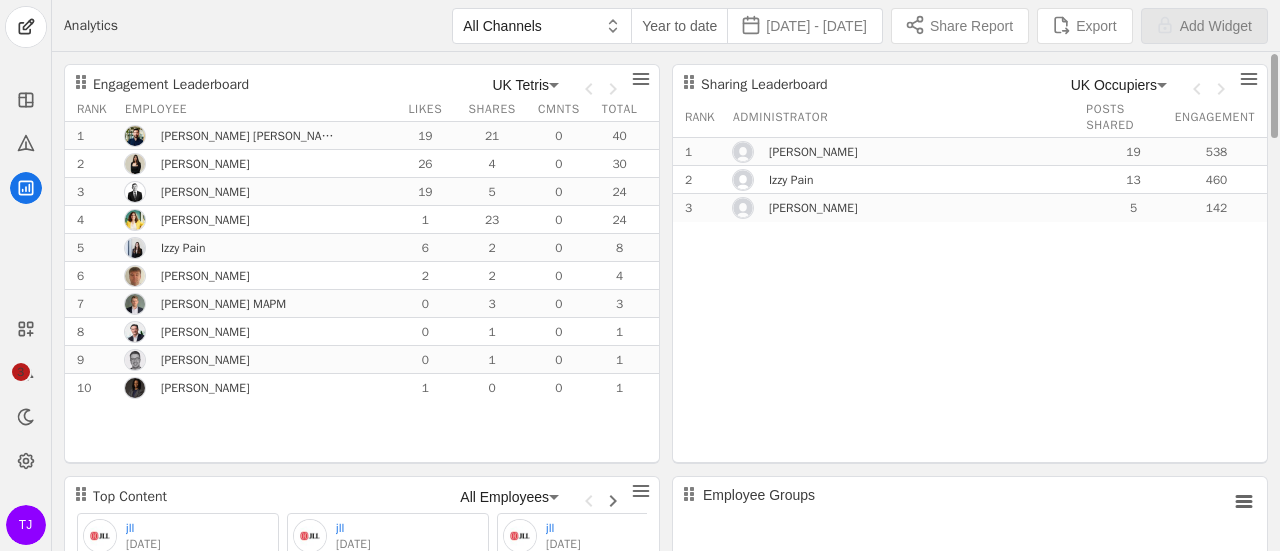 click on "UK Occupiers" at bounding box center [1114, 85] 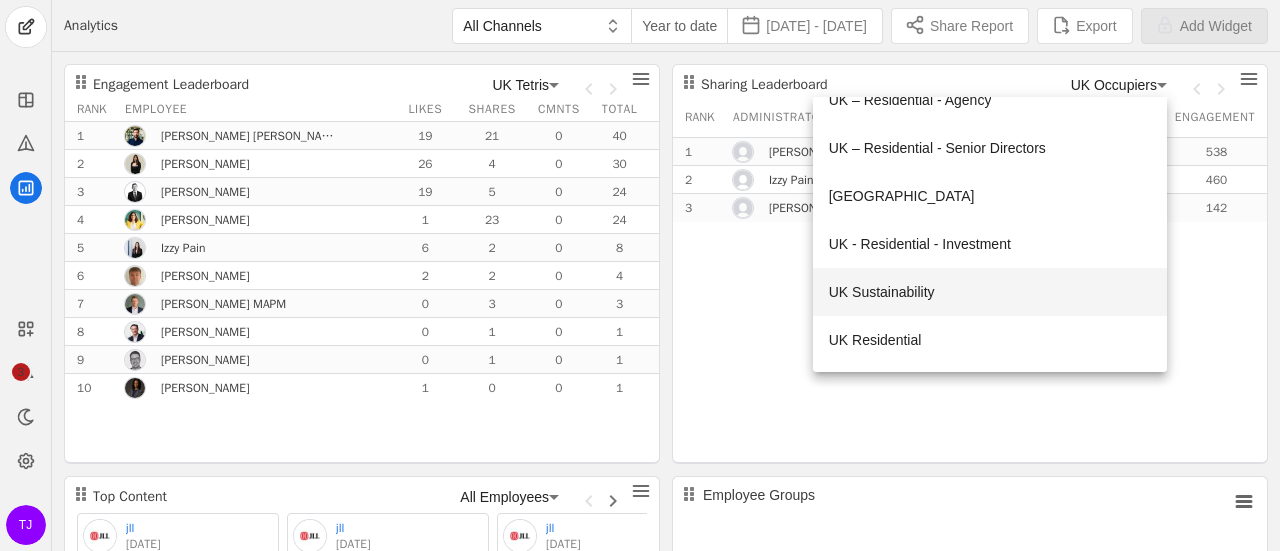 scroll, scrollTop: 1305, scrollLeft: 0, axis: vertical 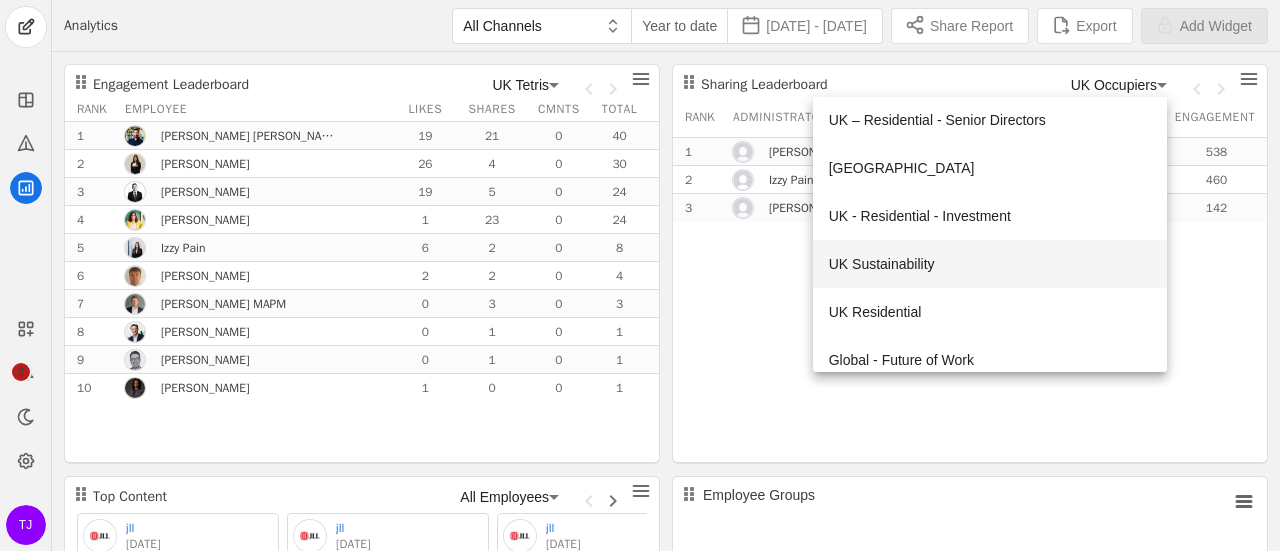 click on "UK Sustainability" at bounding box center (882, 264) 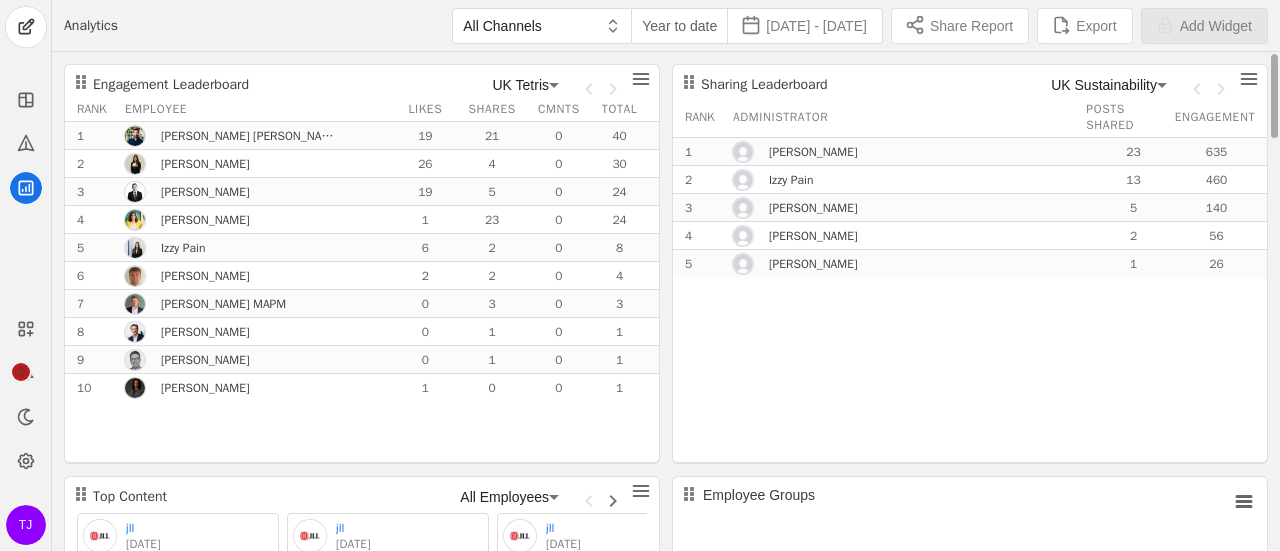 click on "UK Sustainability" at bounding box center [1104, 85] 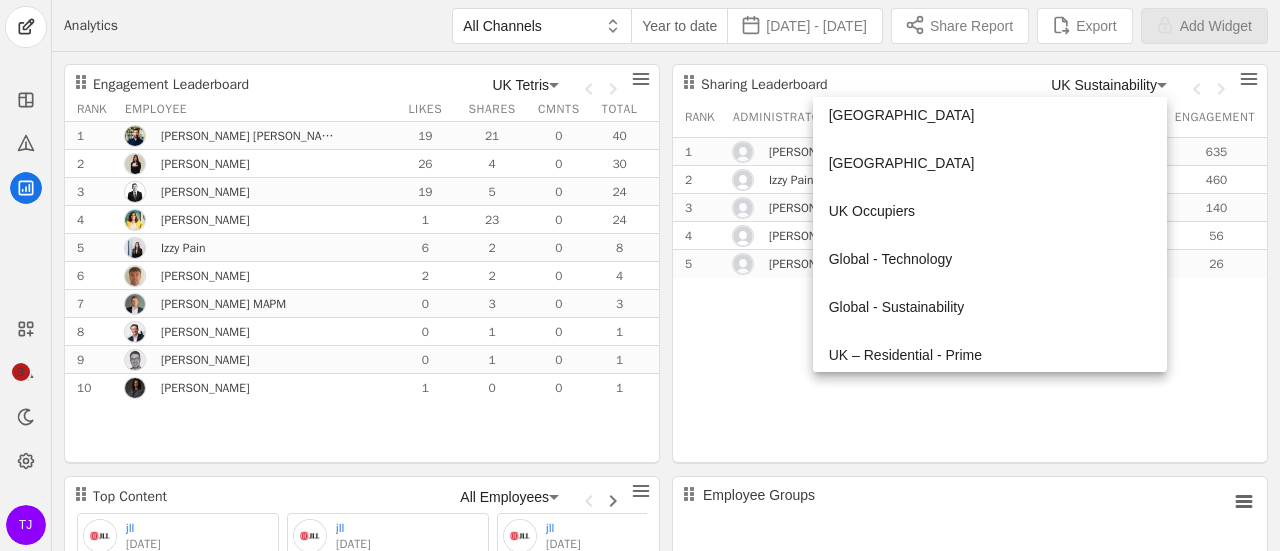 scroll, scrollTop: 512, scrollLeft: 0, axis: vertical 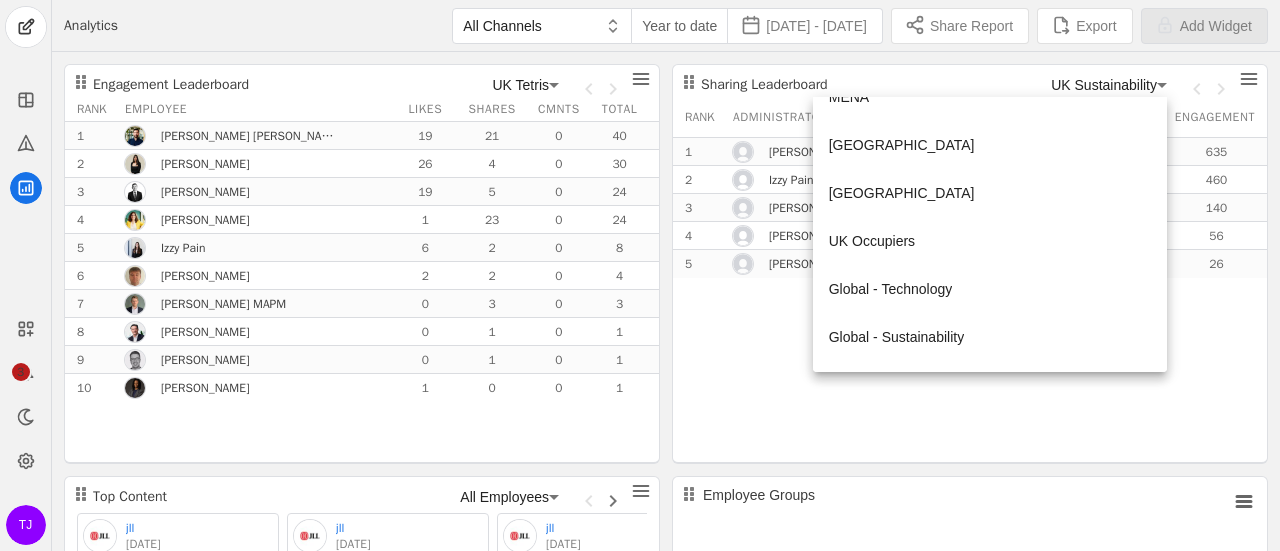 click on "UK Occupiers" at bounding box center (872, 241) 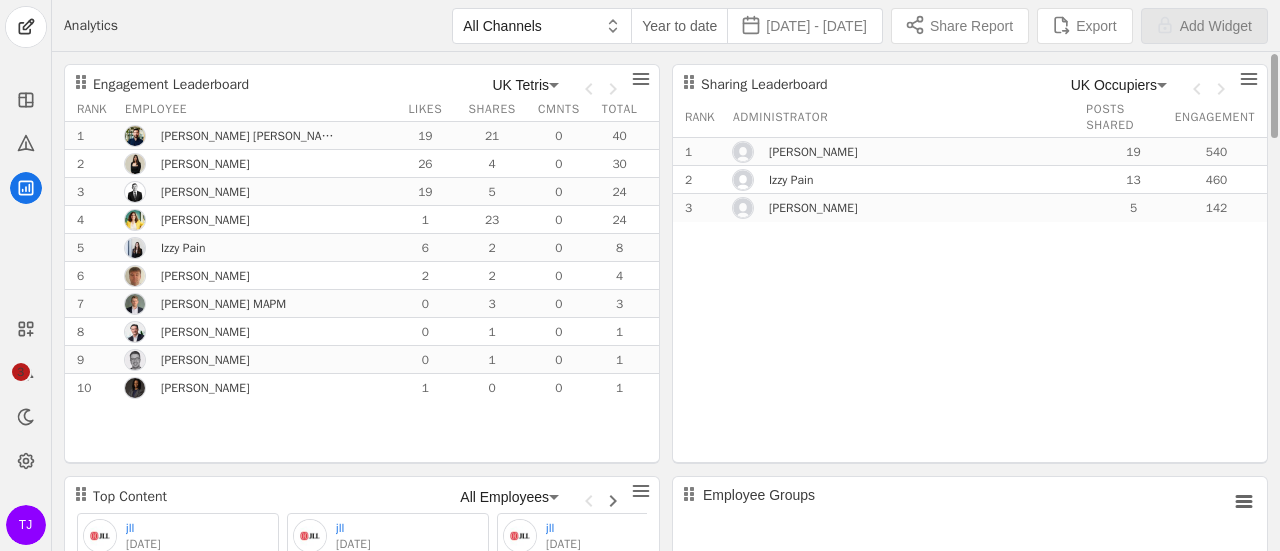 click on "UK Occupiers" at bounding box center [1114, 85] 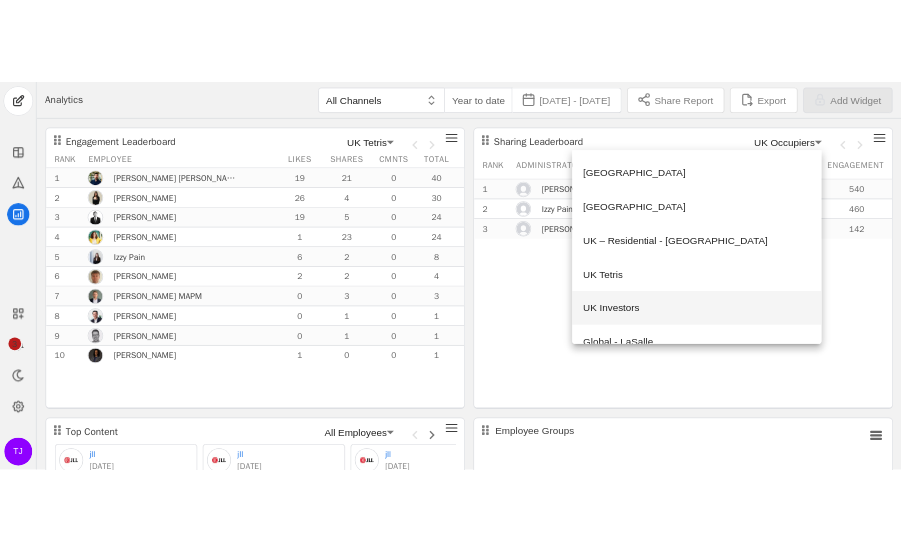 scroll, scrollTop: 905, scrollLeft: 0, axis: vertical 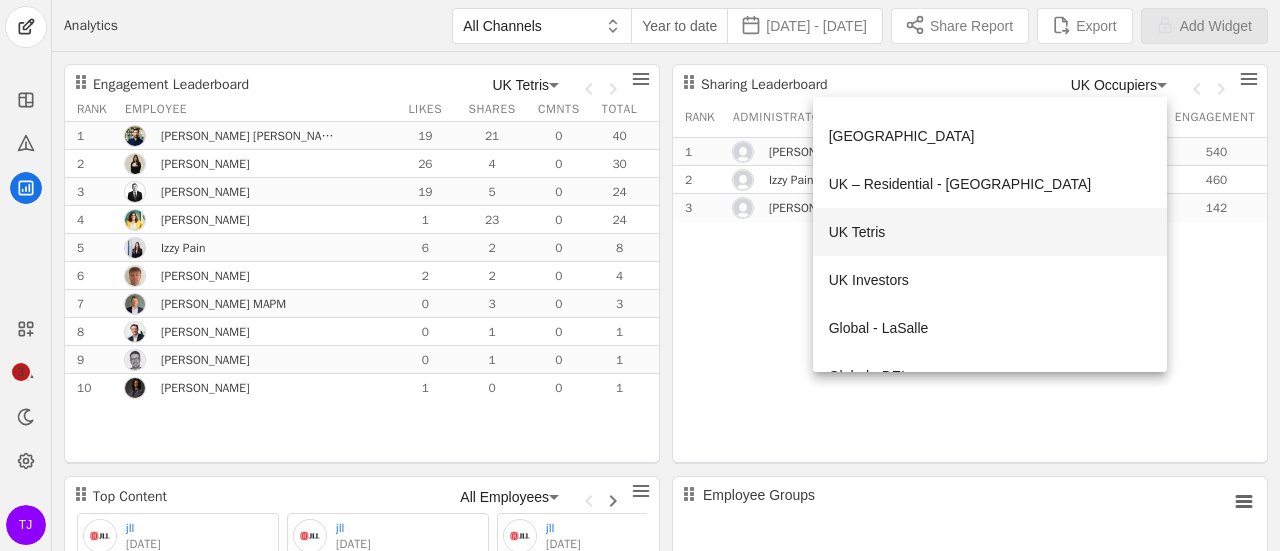 click on "UK Tetris" at bounding box center (990, 232) 